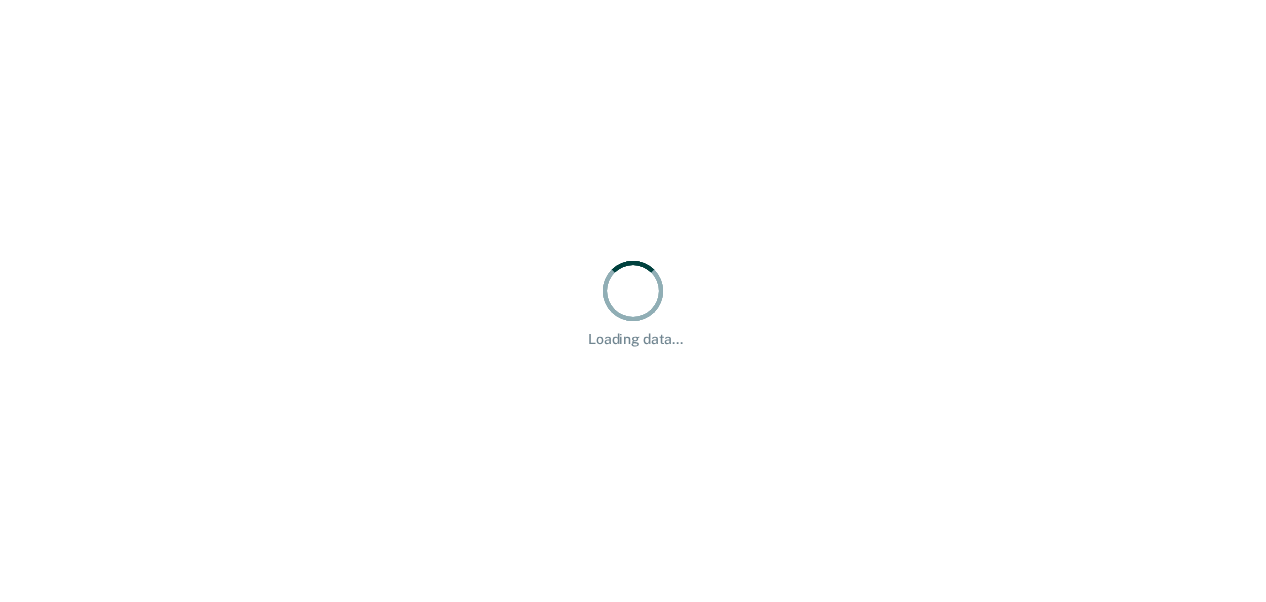 scroll, scrollTop: 0, scrollLeft: 0, axis: both 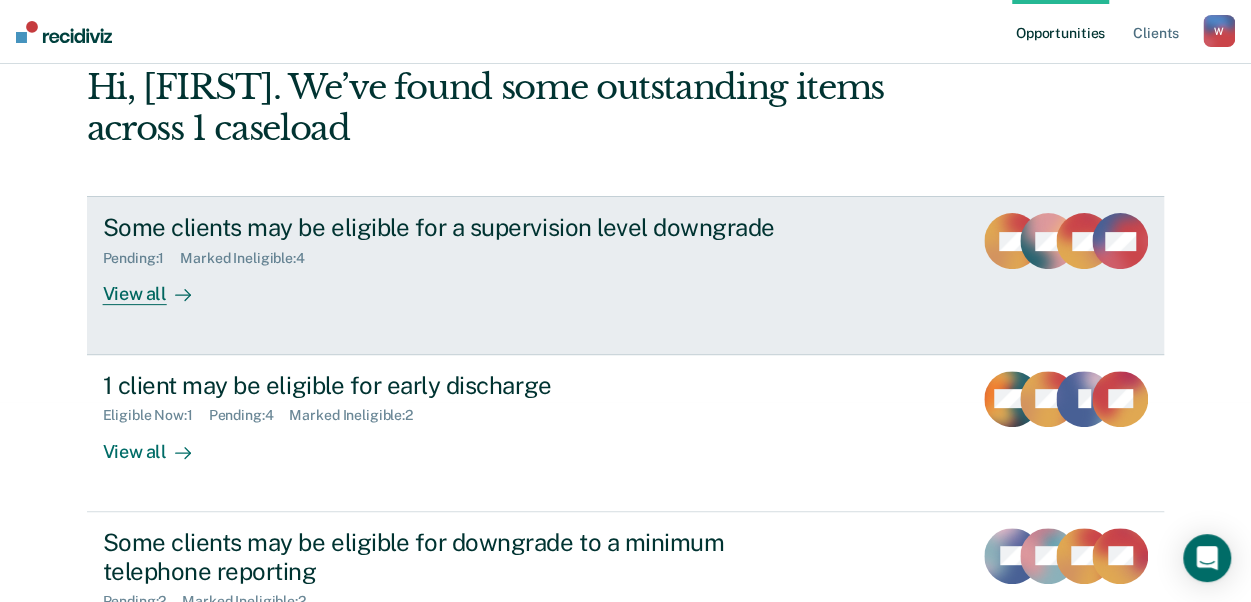 click on "View all" at bounding box center (159, 286) 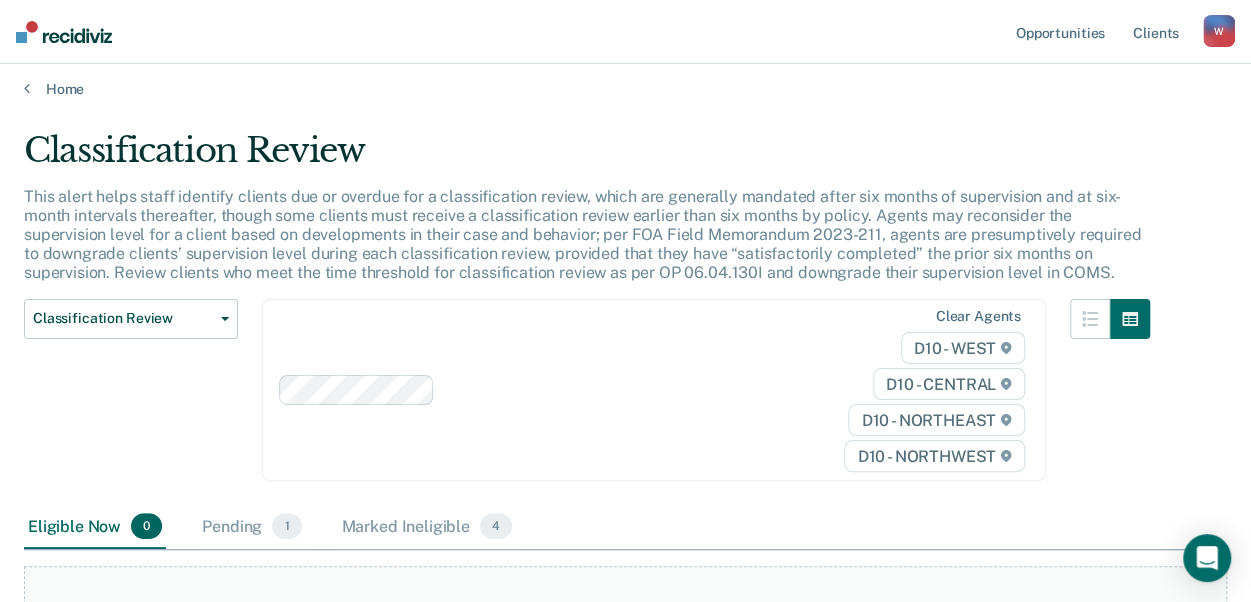 scroll, scrollTop: 0, scrollLeft: 0, axis: both 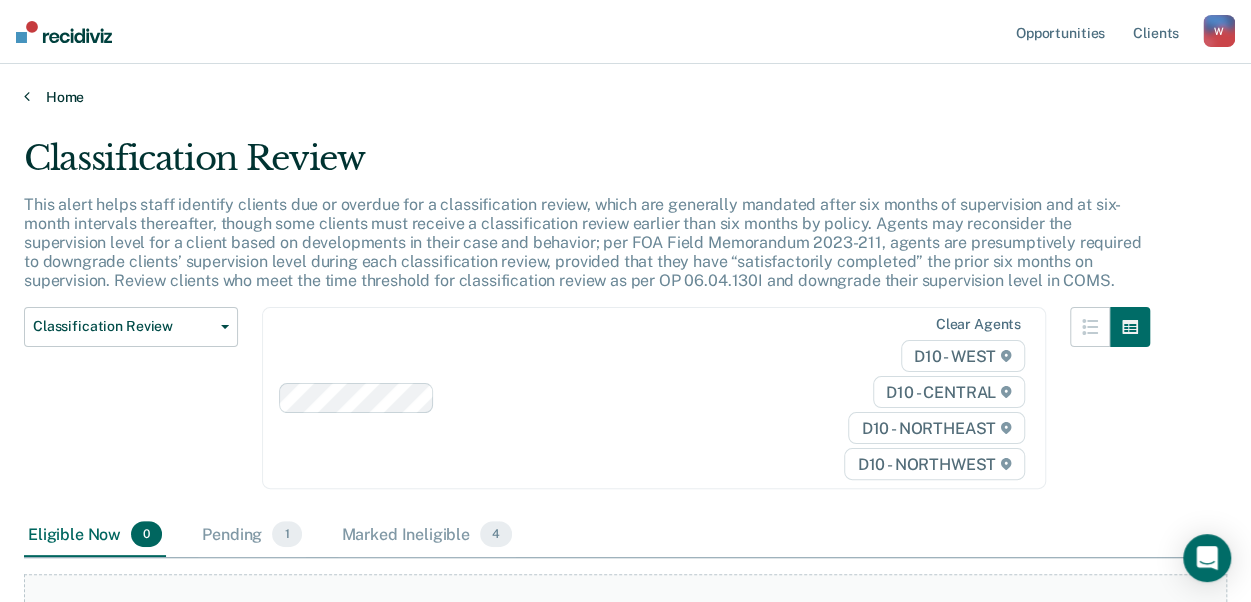 click on "Home" at bounding box center [625, 97] 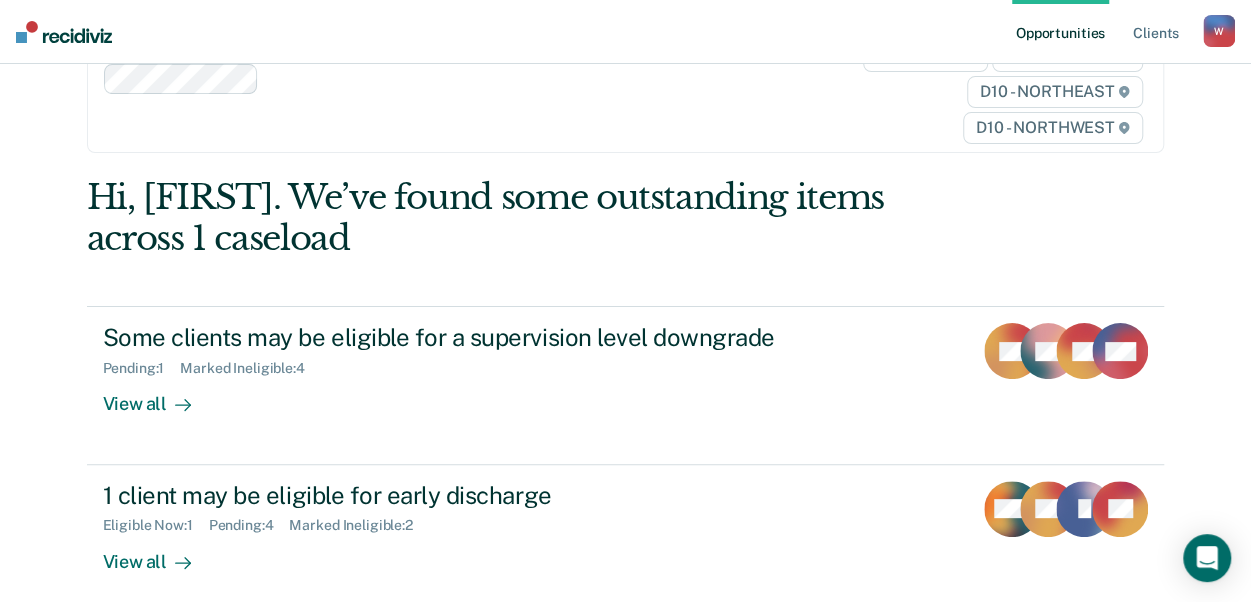 scroll, scrollTop: 300, scrollLeft: 0, axis: vertical 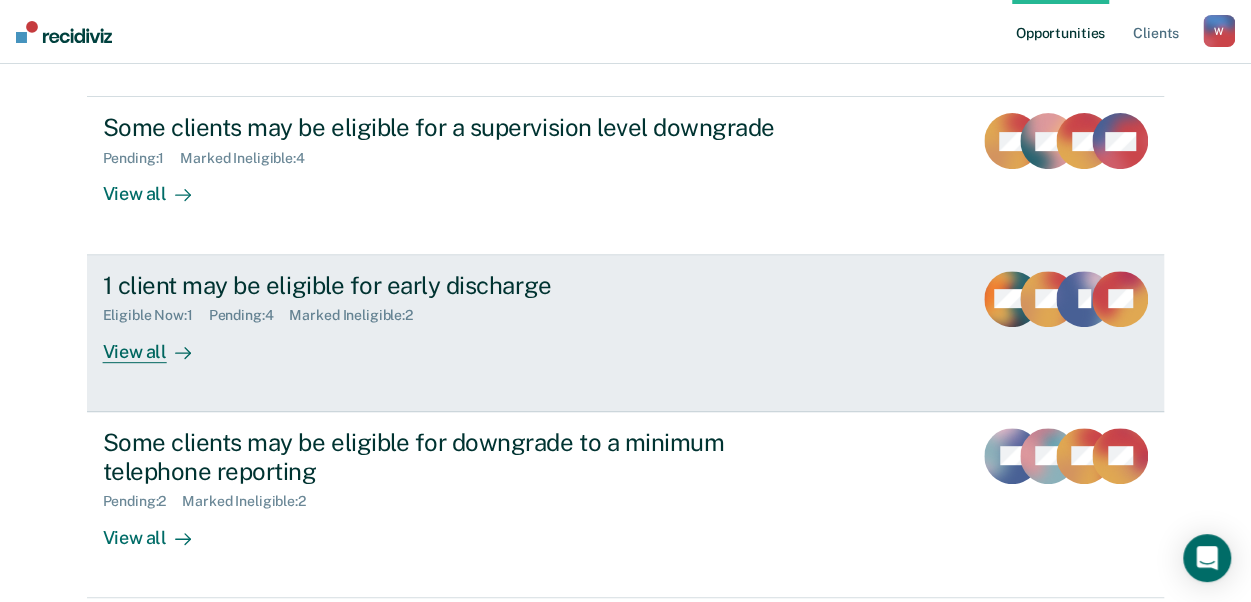 click on "View all" at bounding box center (159, 343) 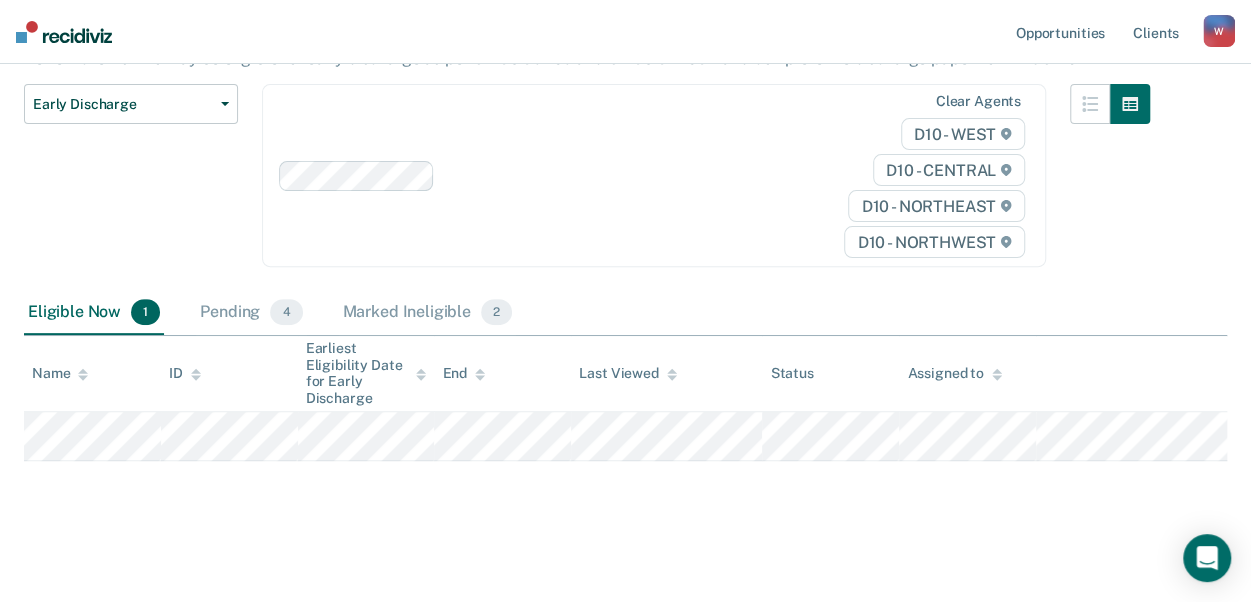 scroll, scrollTop: 204, scrollLeft: 0, axis: vertical 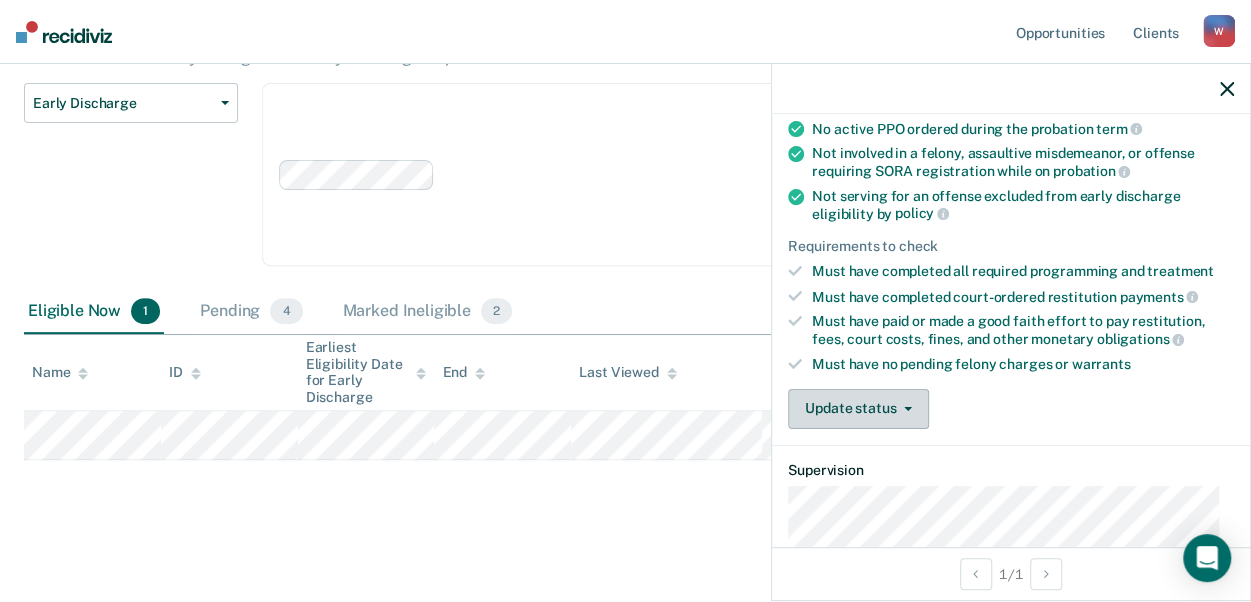 click at bounding box center (904, 409) 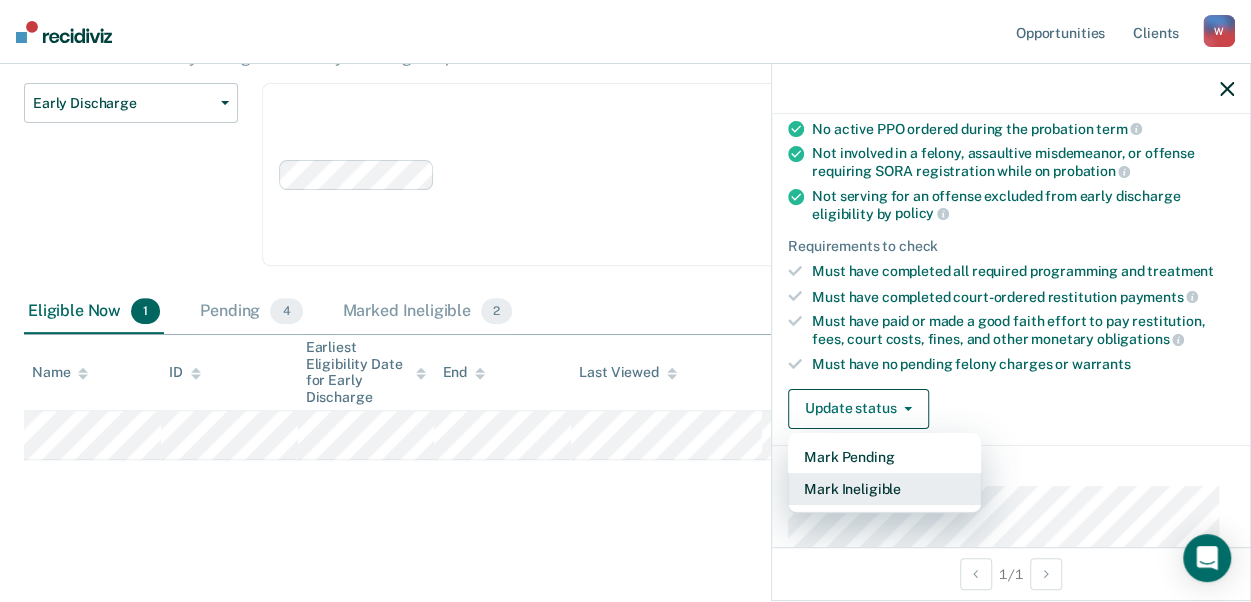 click on "Mark Ineligible" at bounding box center [884, 489] 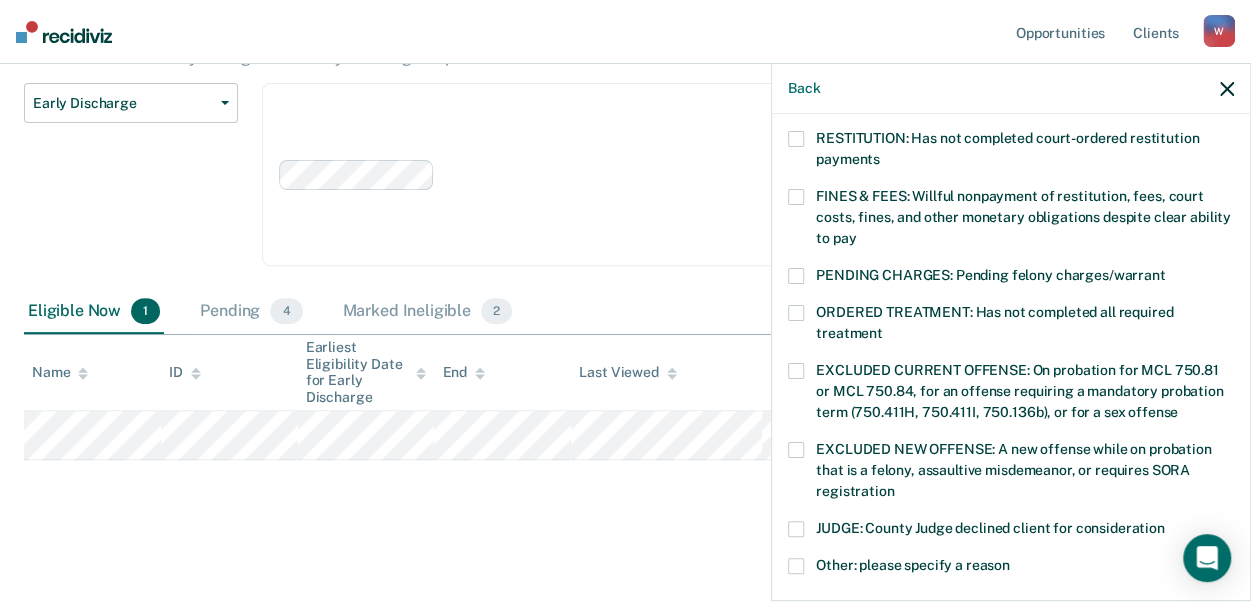 scroll, scrollTop: 600, scrollLeft: 0, axis: vertical 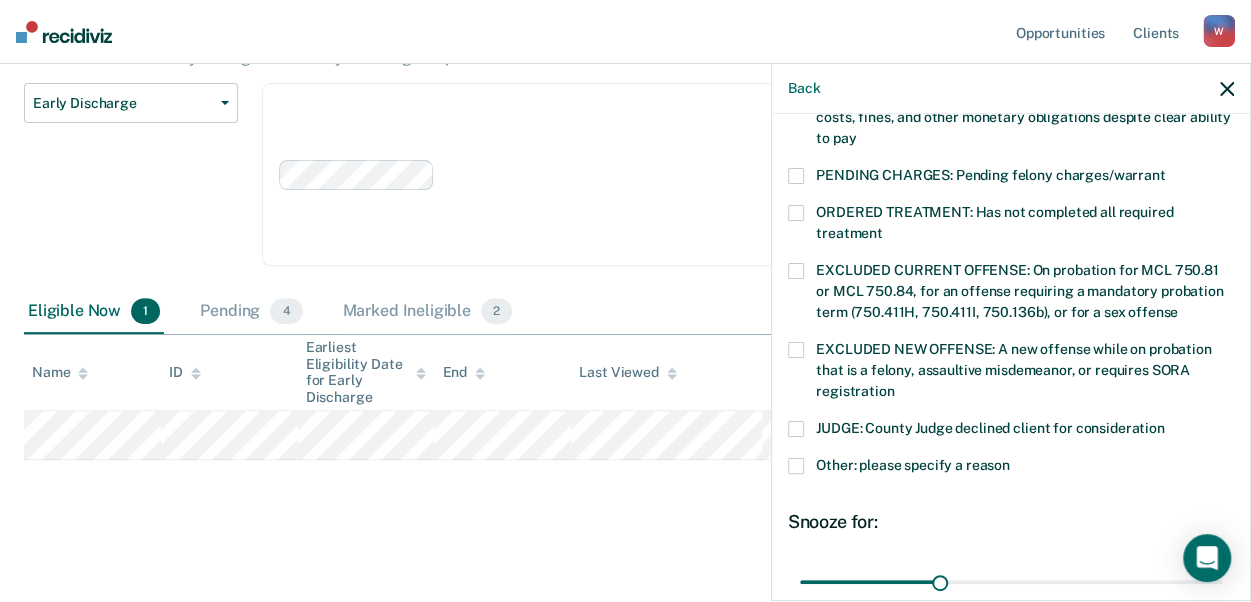 click on "MS   Which of the following requirements has [FIRST] [LAST] not met? CHILD ABUSE ORDER: Child abuse prevention order filed during supervision period SUSPECTED OFFENSE: Suspected of a felony, assaultive misdemeanor, OWI, or offense requiring SORA registration FELONY/STATE PROBATION: On parole and also on other state or federal probation supervision for an offense committed during the current period NEEDS: On parole and all criminogenic needs have not been addressed NONCOMPLIANT: Not compliant with the order of supervision PROGRAMMING: Has not completed all required programming PRO-SOCIAL: Has not demonstrated pro-social behavior RESTITUTION: Has not completed court-ordered restitution payments FINES & FEES: Willful nonpayment of restitution, fees, court costs, fines, and other monetary obligations despite clear ability to pay PENDING CHARGES: Pending felony charges/warrant ORDERED TREATMENT: Has not completed all required treatment JUDGE: [CITY] Judge declined client for consideration Snooze for: 30 days Save" at bounding box center [1011, 355] 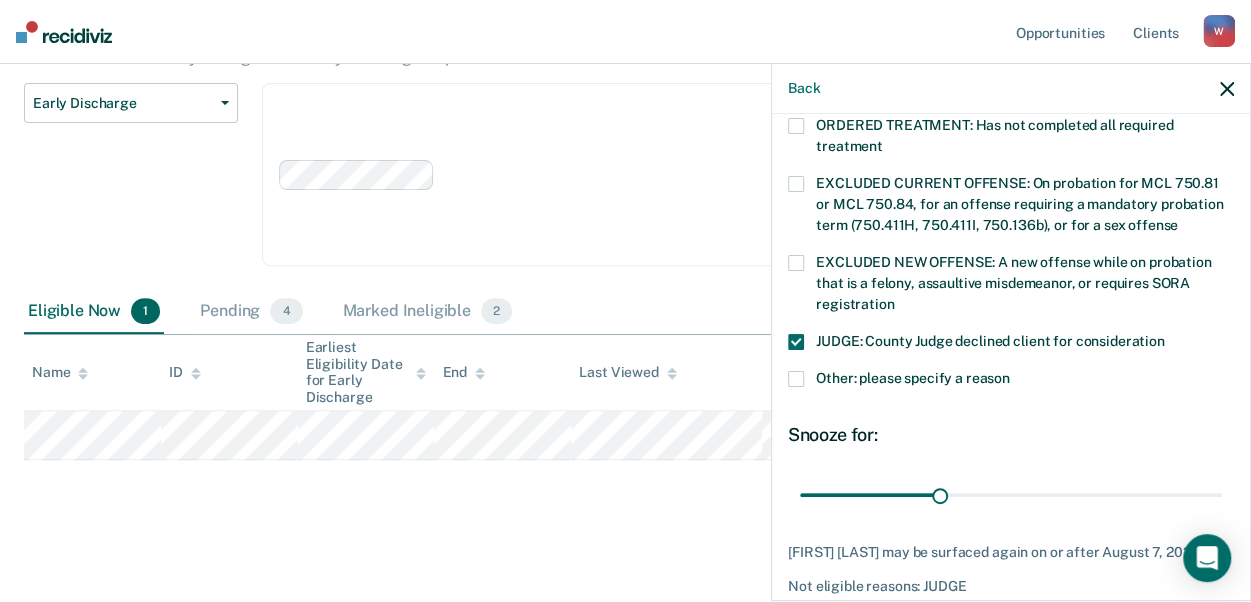 scroll, scrollTop: 774, scrollLeft: 0, axis: vertical 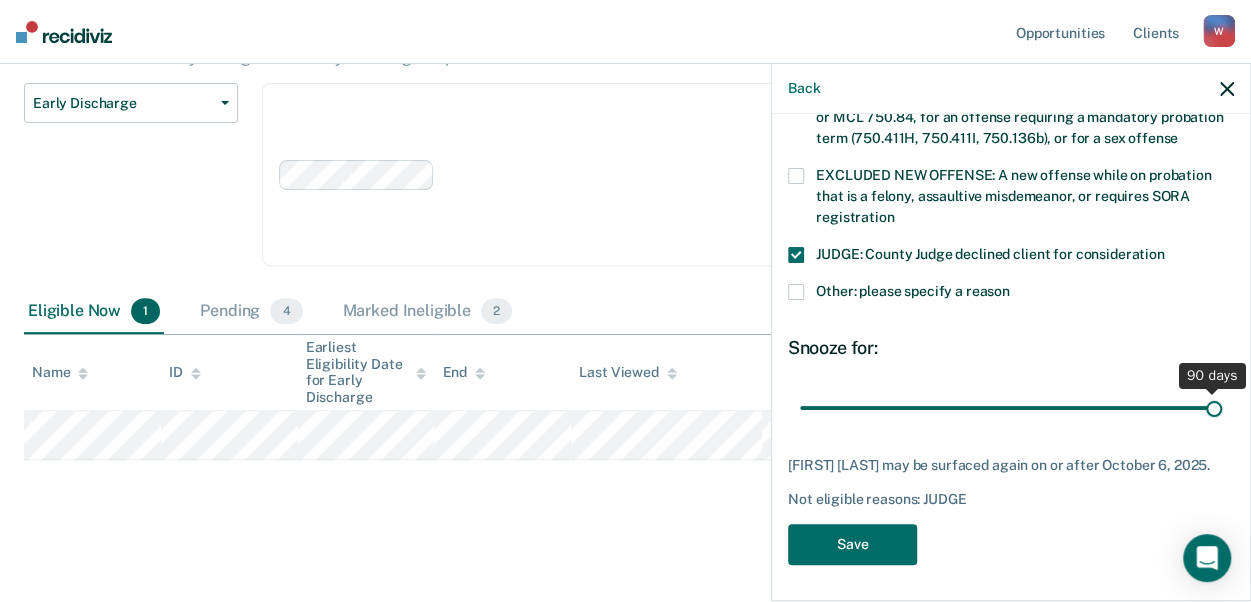 drag, startPoint x: 934, startPoint y: 409, endPoint x: 1392, endPoint y: 403, distance: 458.0393 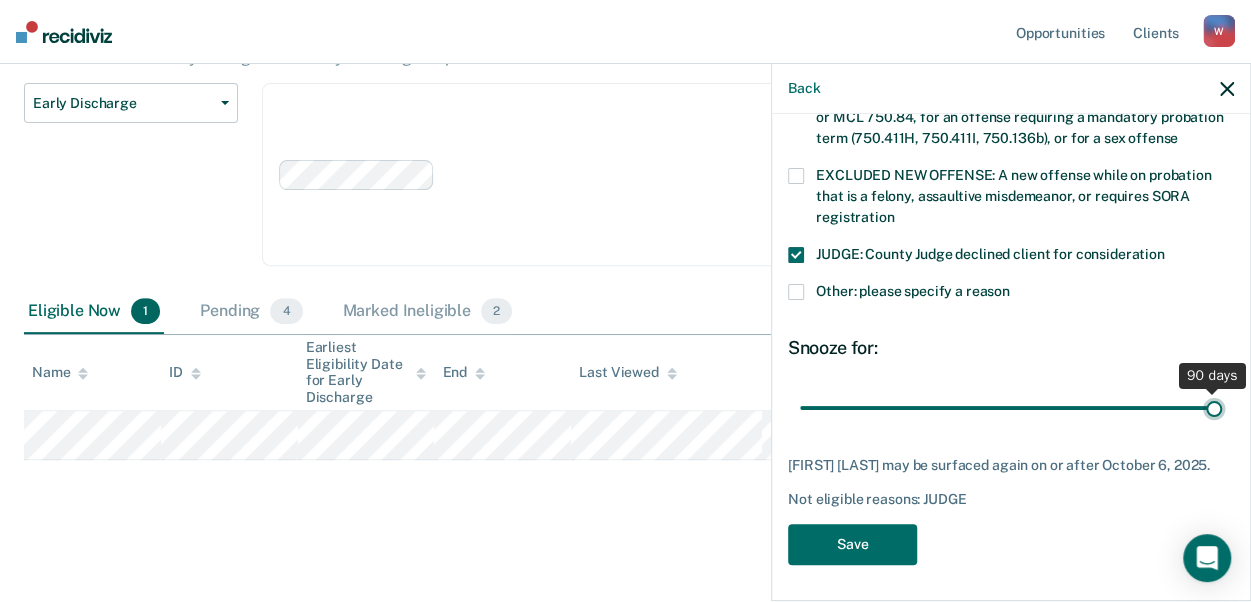 type on "90" 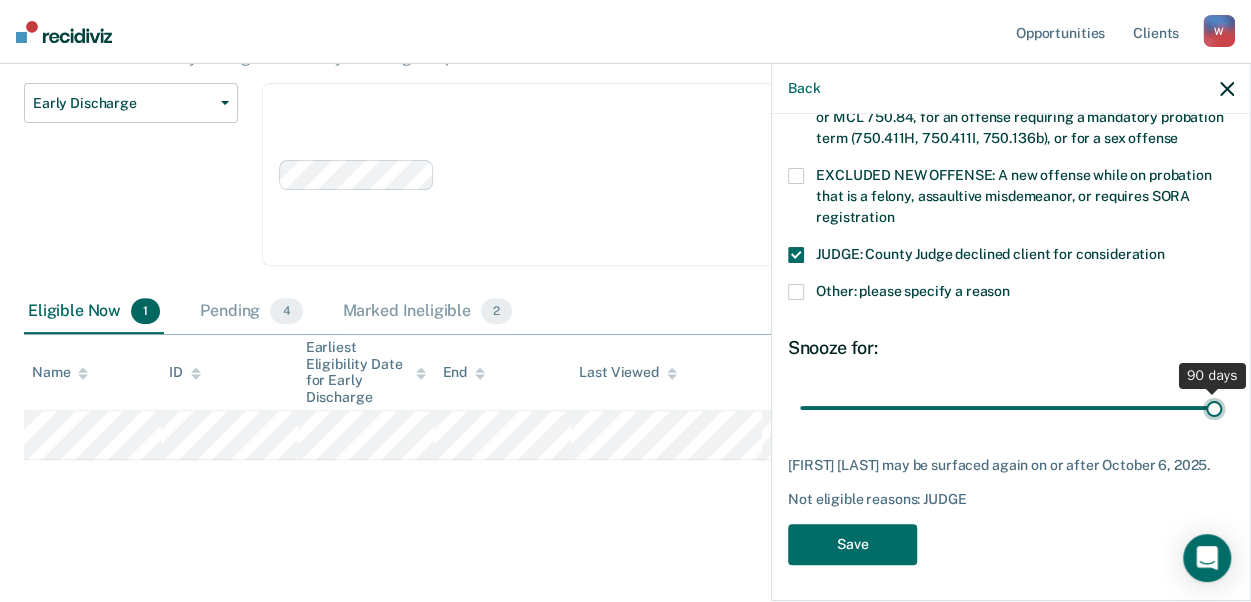 click at bounding box center [1011, 407] 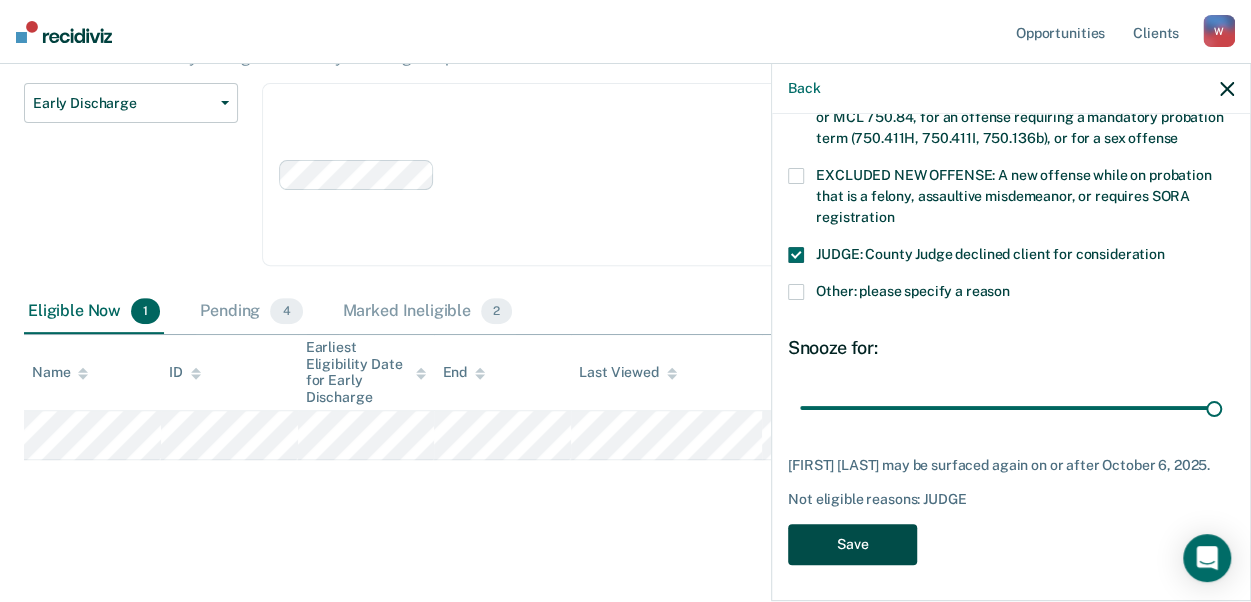 click on "Save" at bounding box center [852, 544] 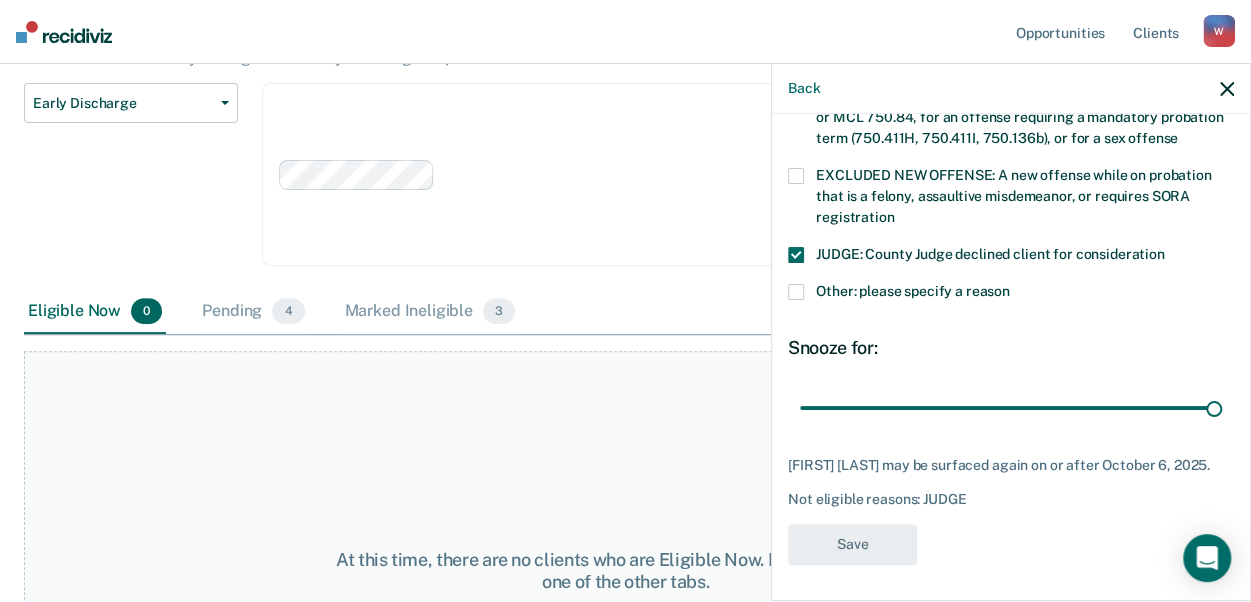 scroll, scrollTop: 700, scrollLeft: 0, axis: vertical 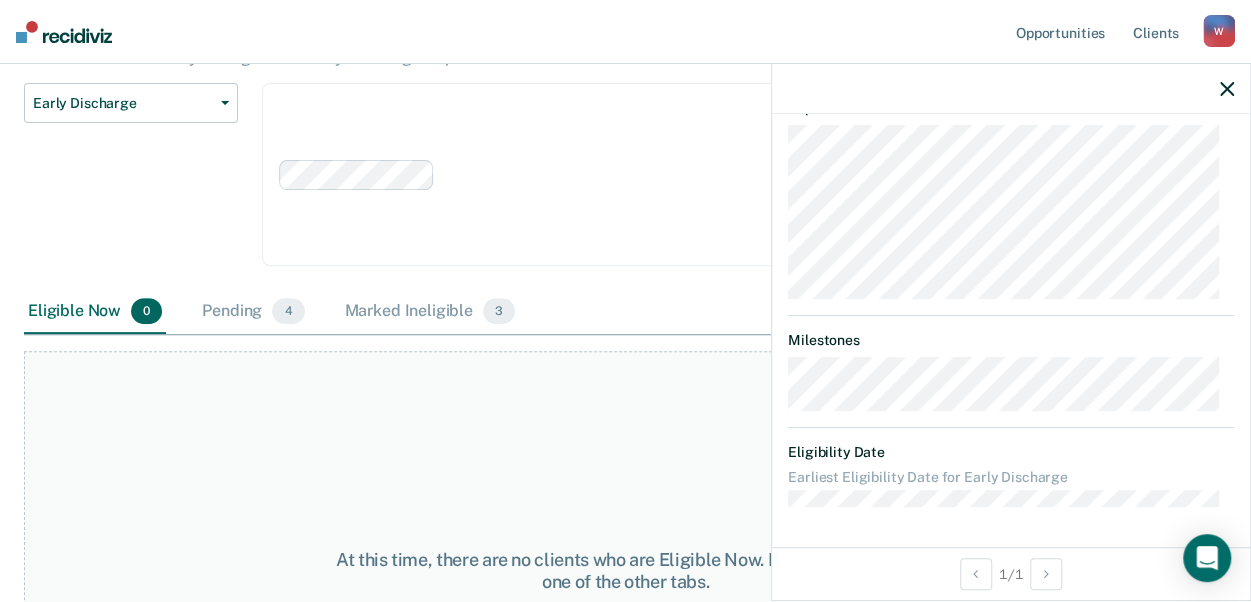 click at bounding box center (1227, 89) 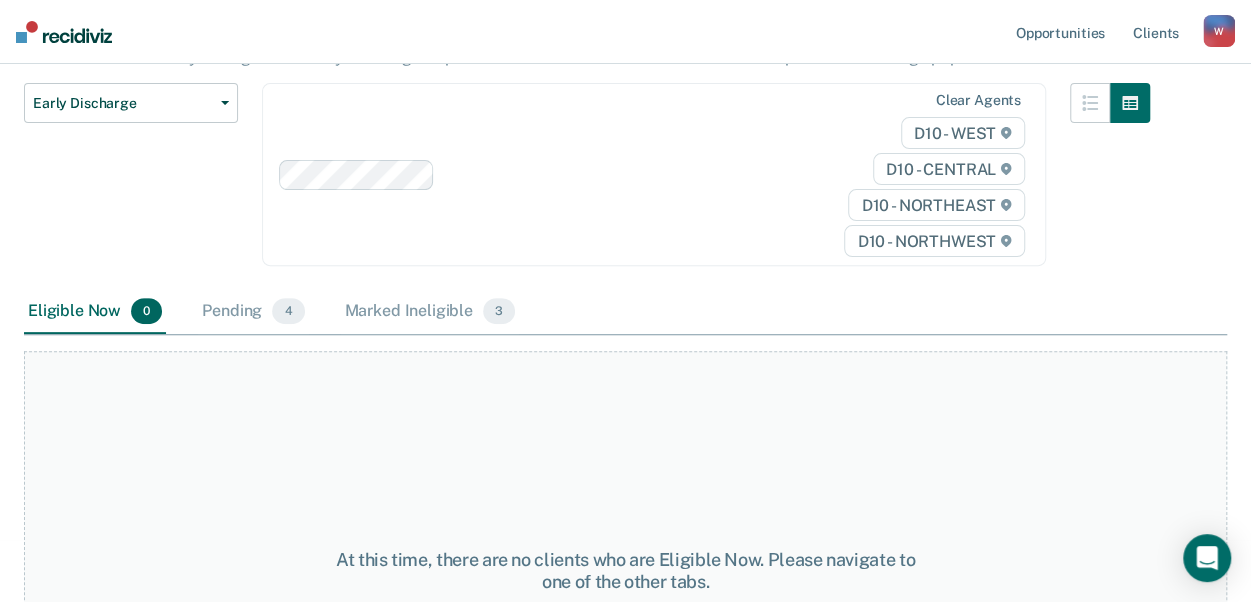 scroll, scrollTop: 0, scrollLeft: 0, axis: both 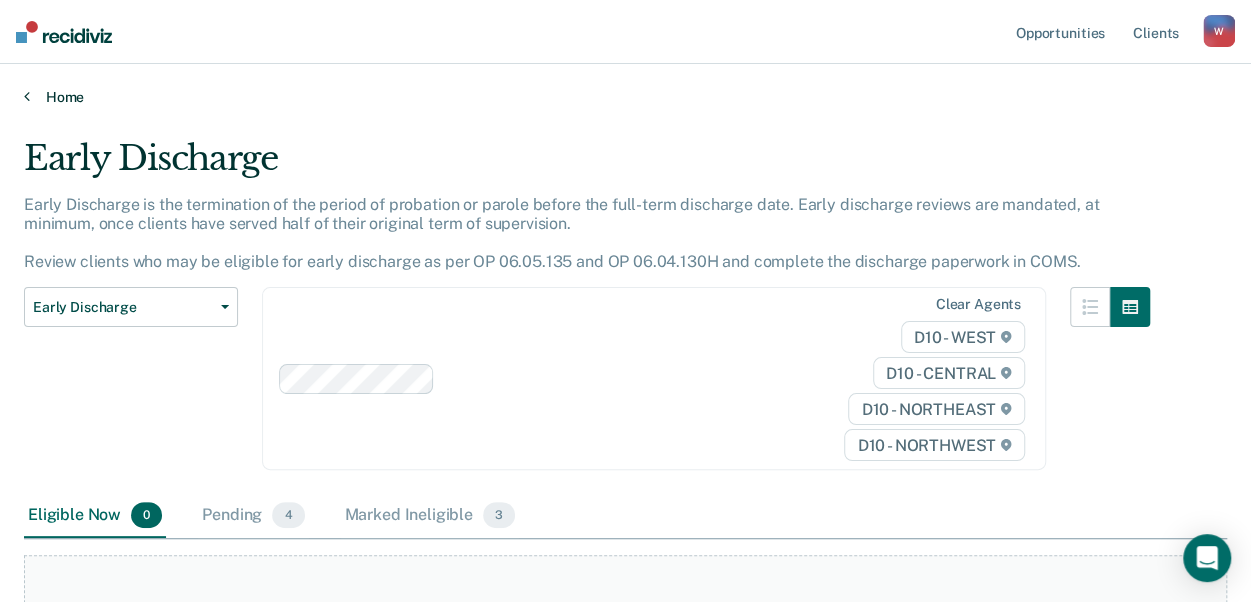 click on "Home" at bounding box center (625, 97) 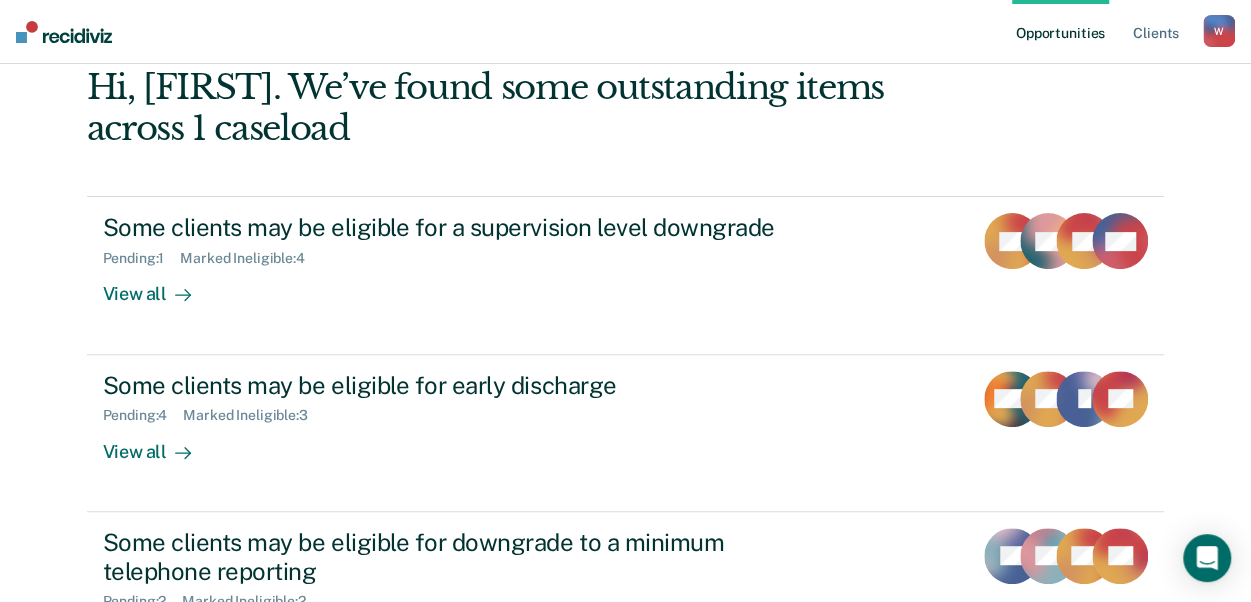 scroll, scrollTop: 300, scrollLeft: 0, axis: vertical 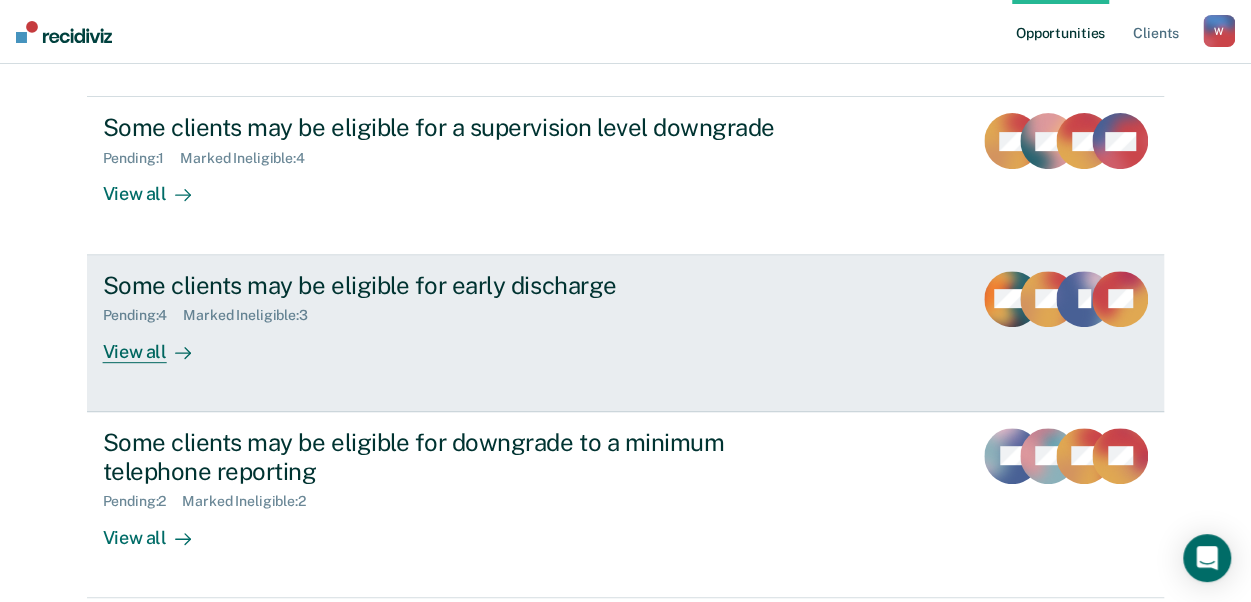 click on "View all" at bounding box center (159, 343) 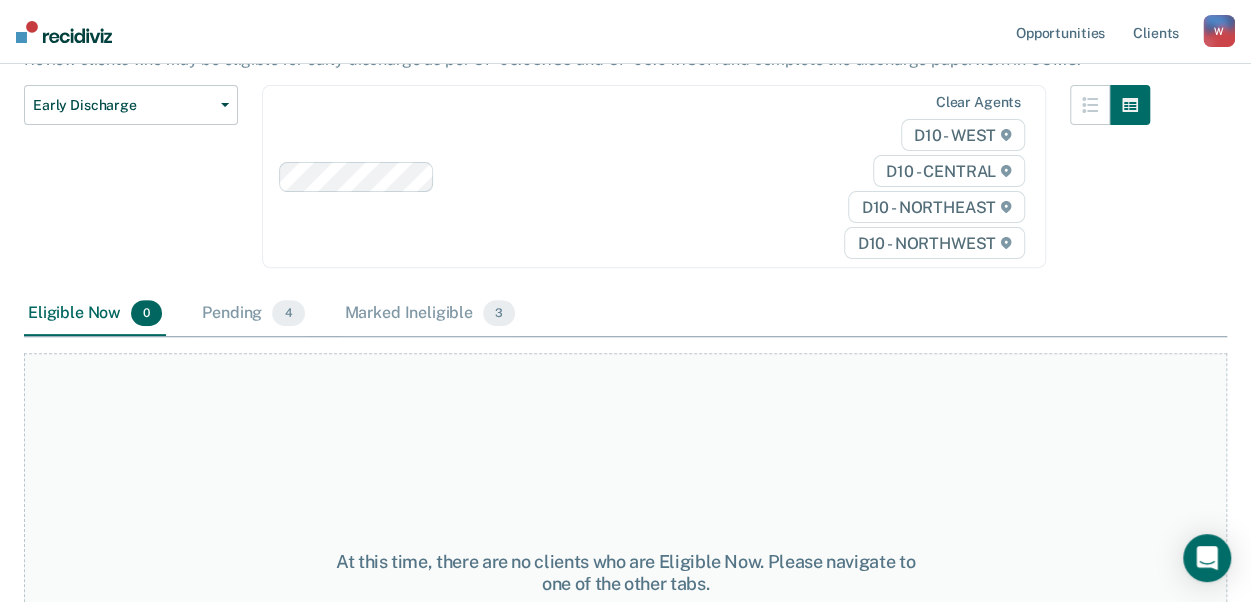 scroll, scrollTop: 0, scrollLeft: 0, axis: both 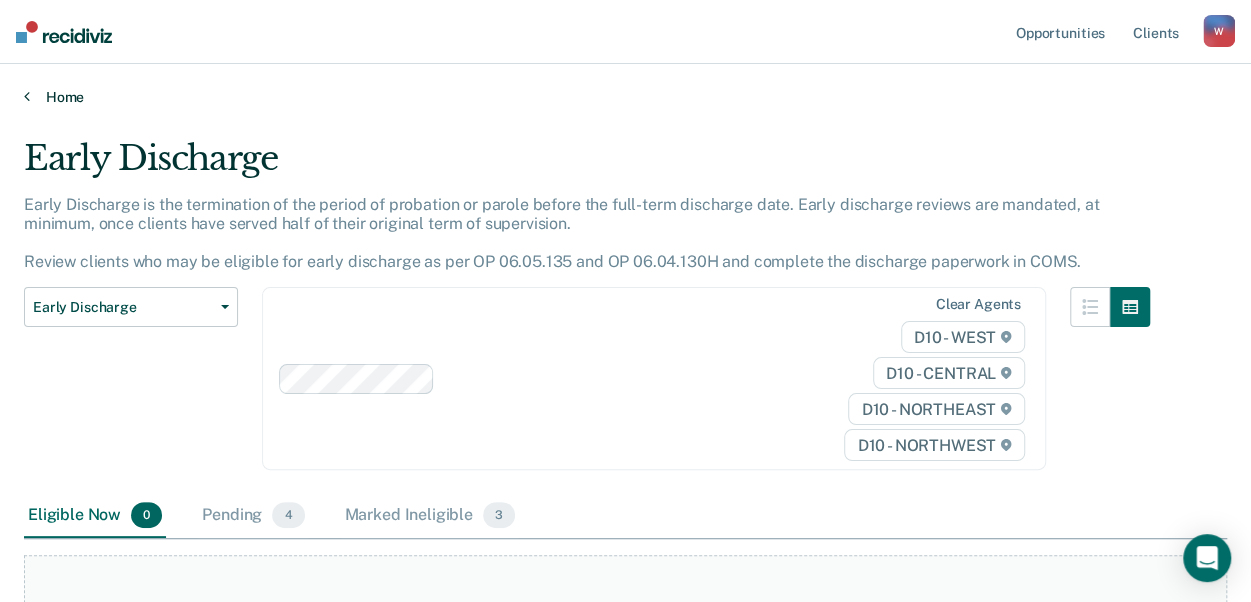 click at bounding box center (27, 96) 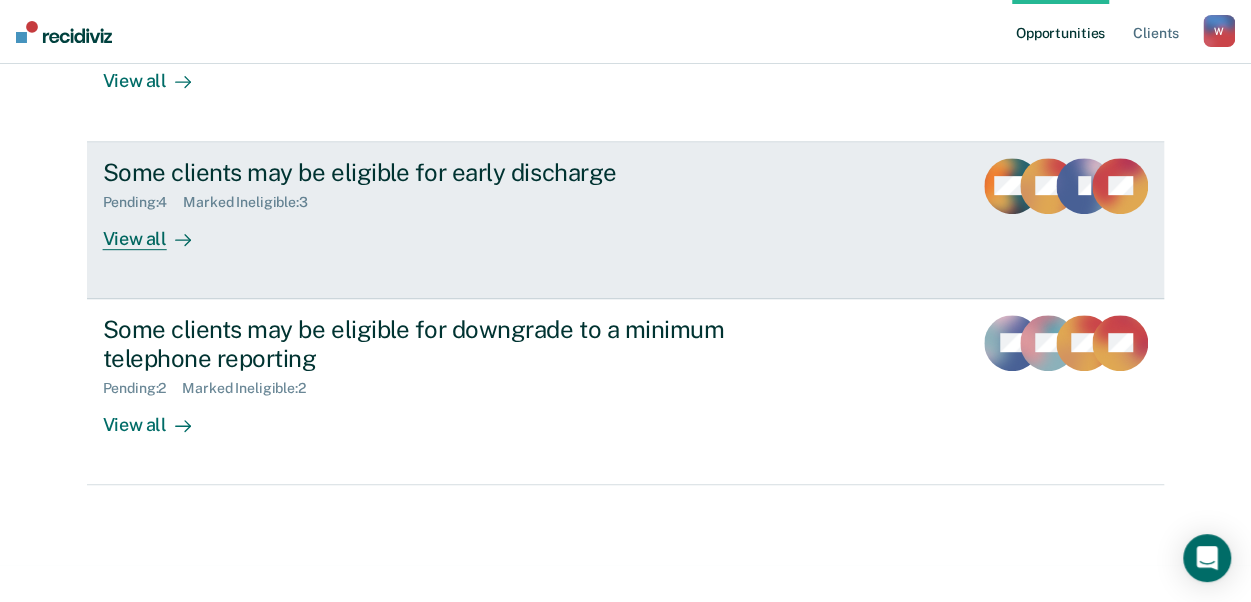 scroll, scrollTop: 416, scrollLeft: 0, axis: vertical 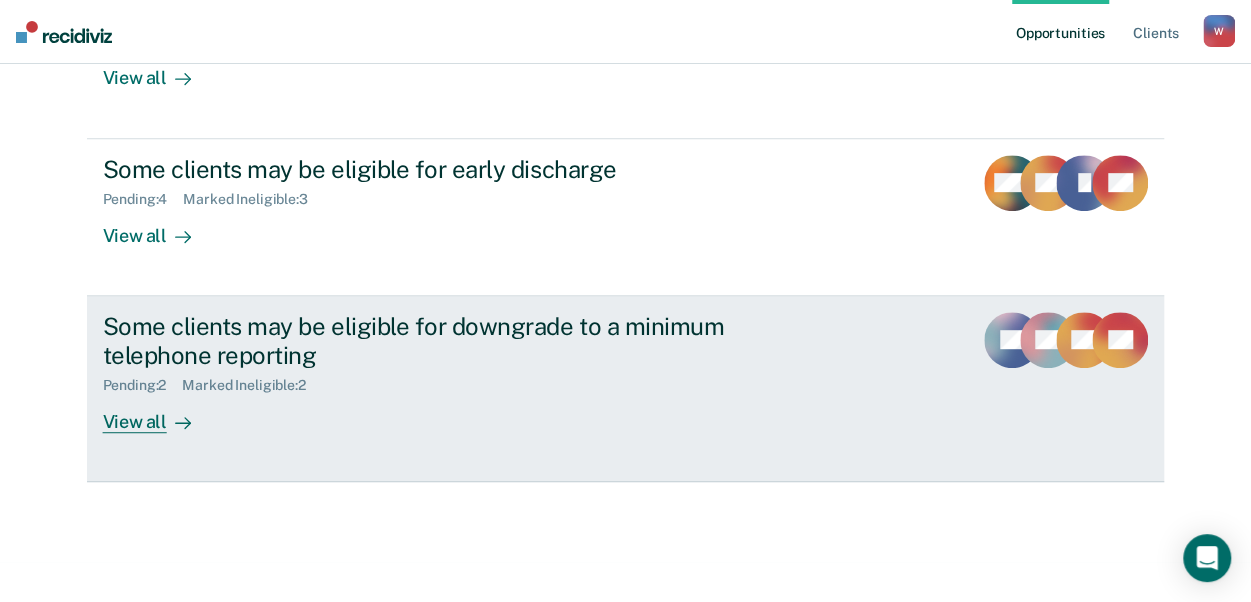 click on "View all" at bounding box center [159, 413] 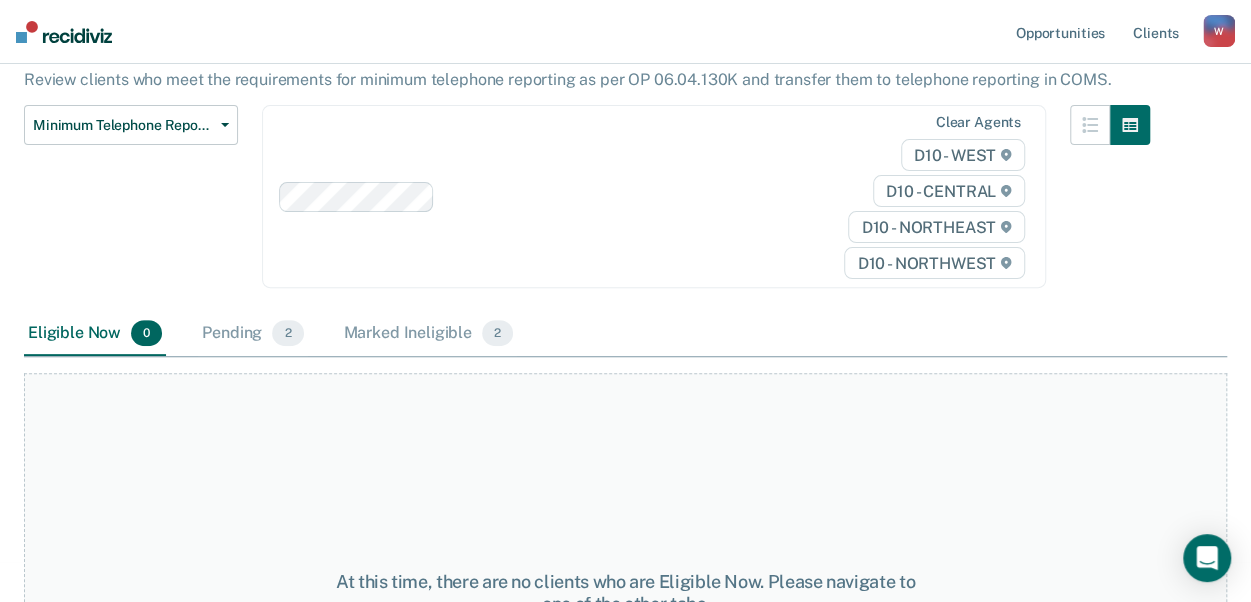 scroll, scrollTop: 200, scrollLeft: 0, axis: vertical 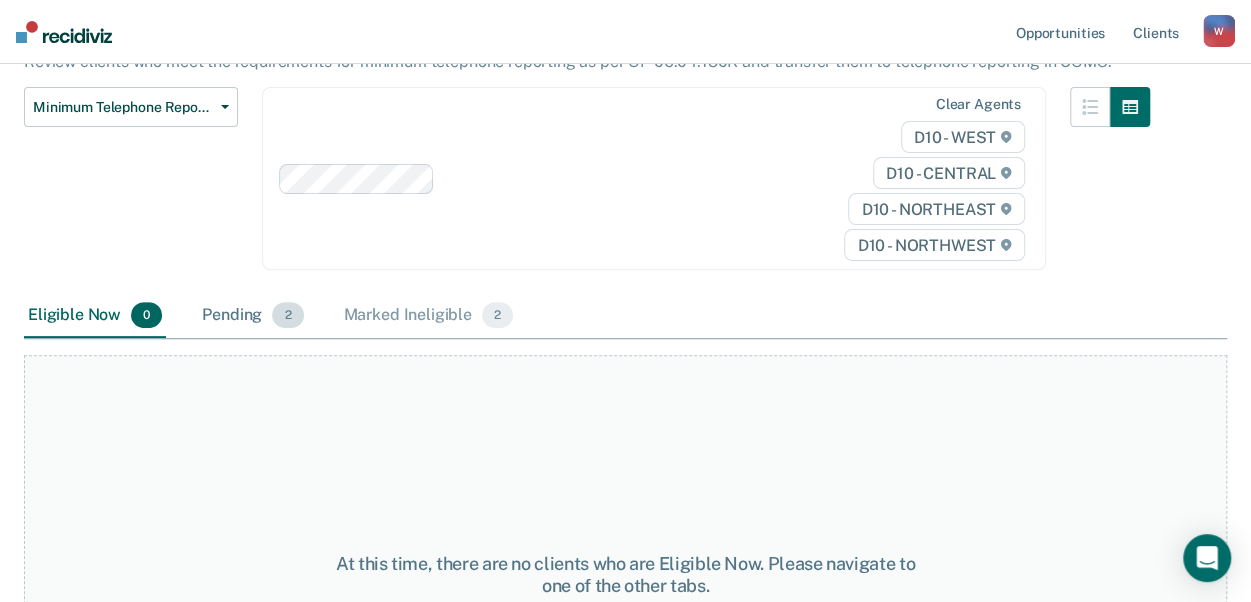 click on "2" at bounding box center (287, 315) 